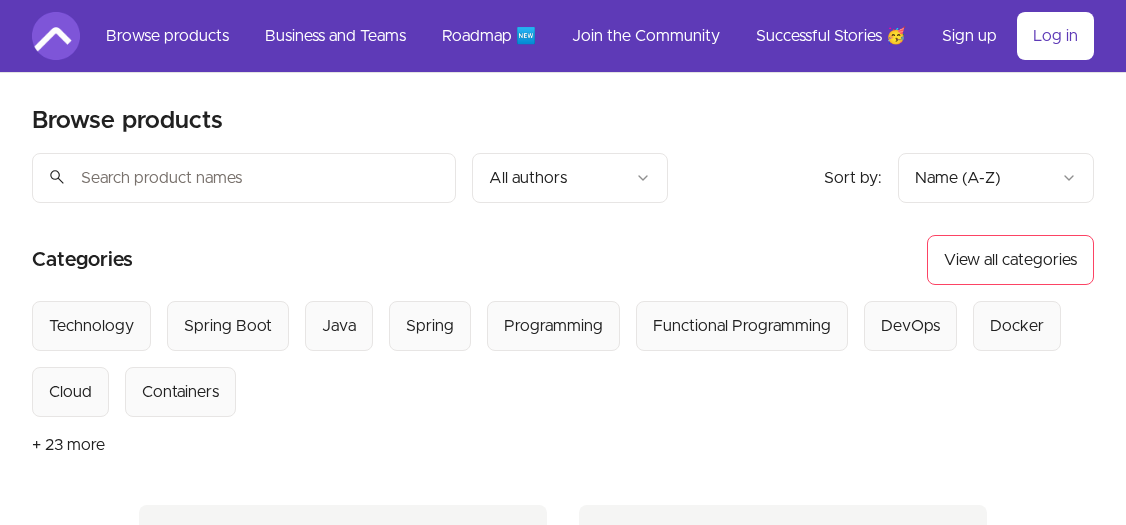 scroll, scrollTop: 0, scrollLeft: 0, axis: both 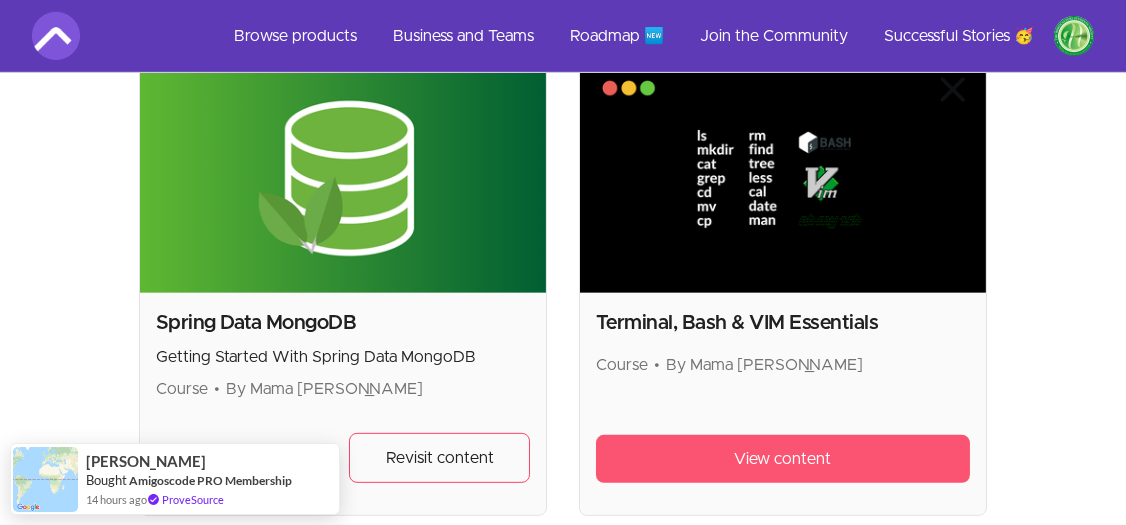 click on "View content" at bounding box center (783, 459) 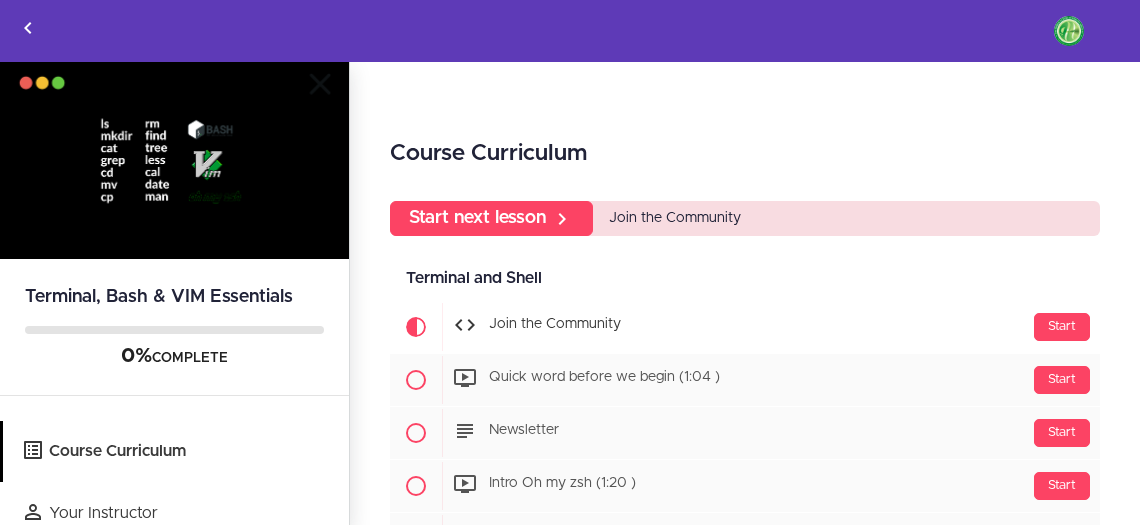 scroll, scrollTop: 0, scrollLeft: 0, axis: both 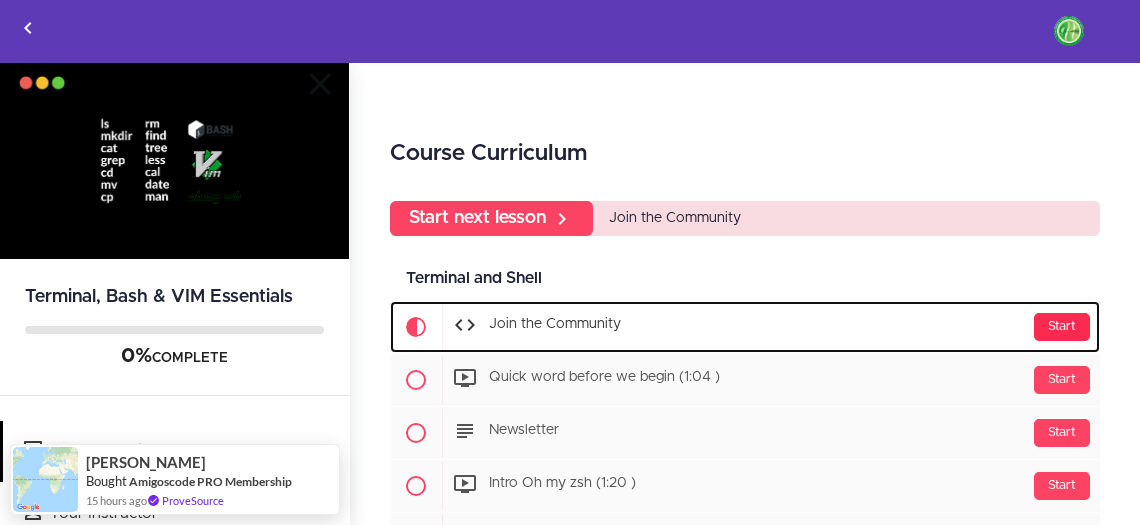 click on "Start" at bounding box center [1062, 327] 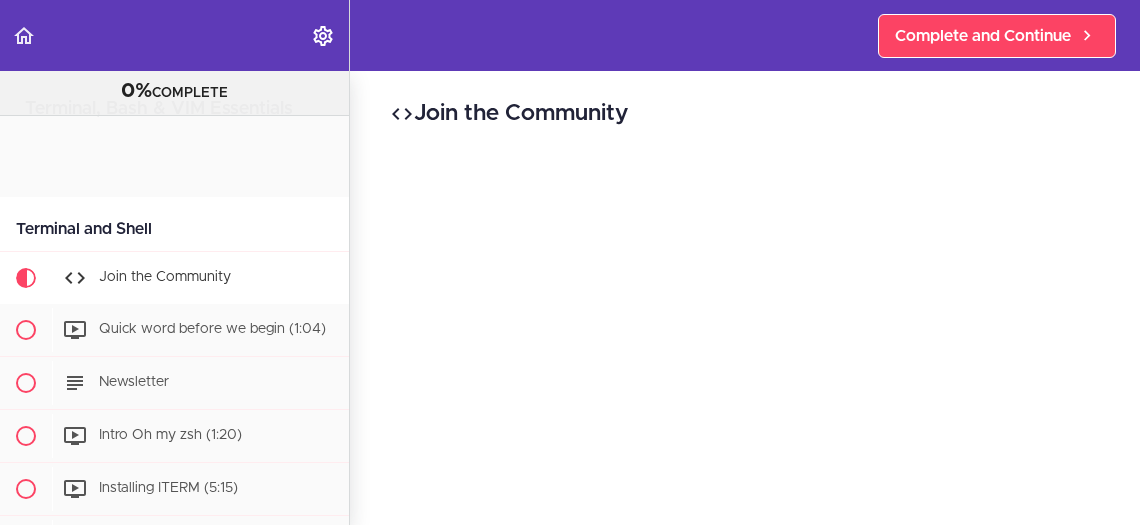 click on "Autoplay
Autocomplete
Previous Lesson
Complete and Continue
Terminal, Bash & VIM Essentials
0%
COMPLETE
Terminal and Shell" at bounding box center [570, 272] 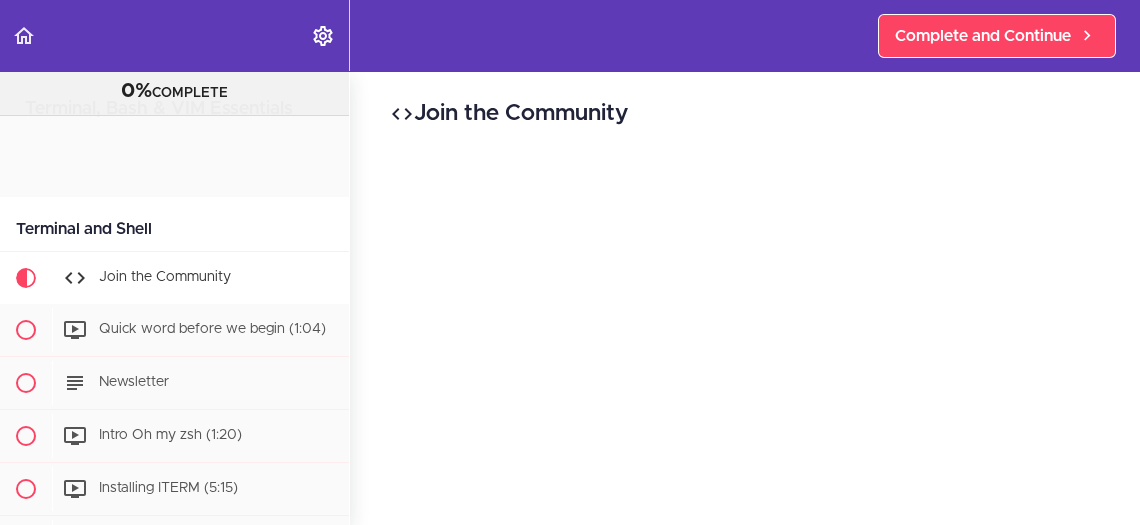 scroll, scrollTop: 132, scrollLeft: 0, axis: vertical 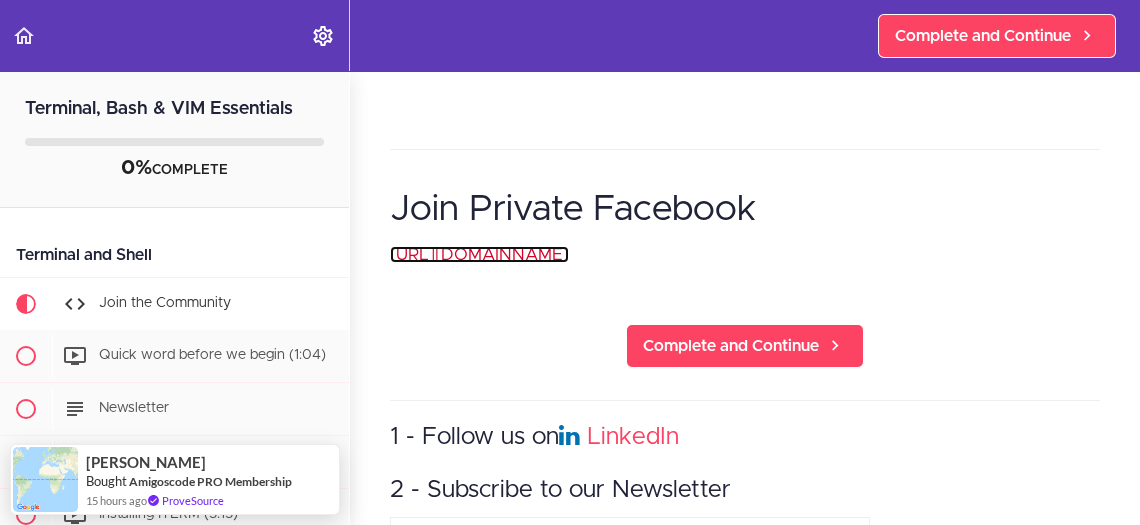 drag, startPoint x: 692, startPoint y: 248, endPoint x: 723, endPoint y: 256, distance: 32.01562 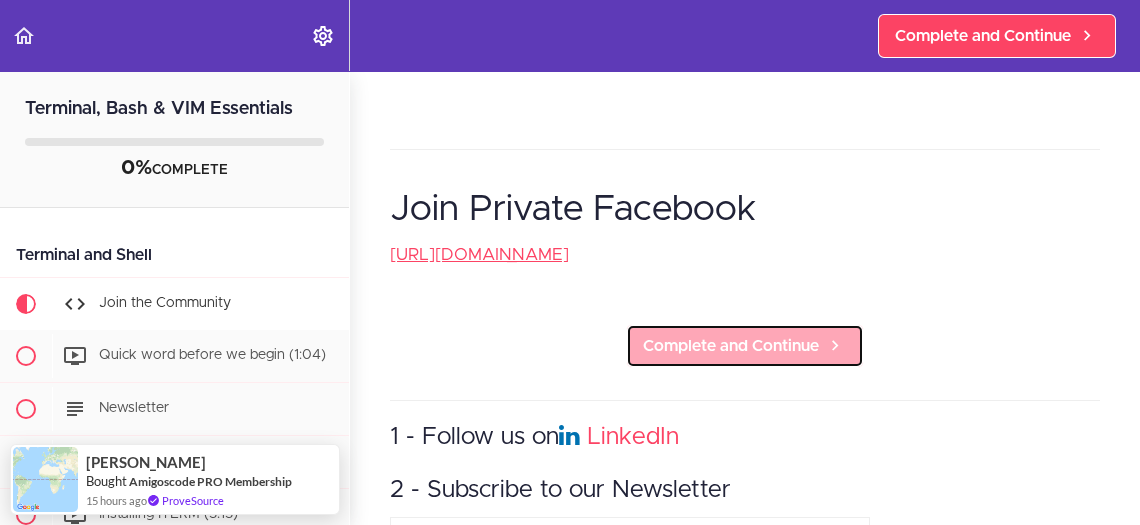 click on "Complete and Continue" at bounding box center [731, 346] 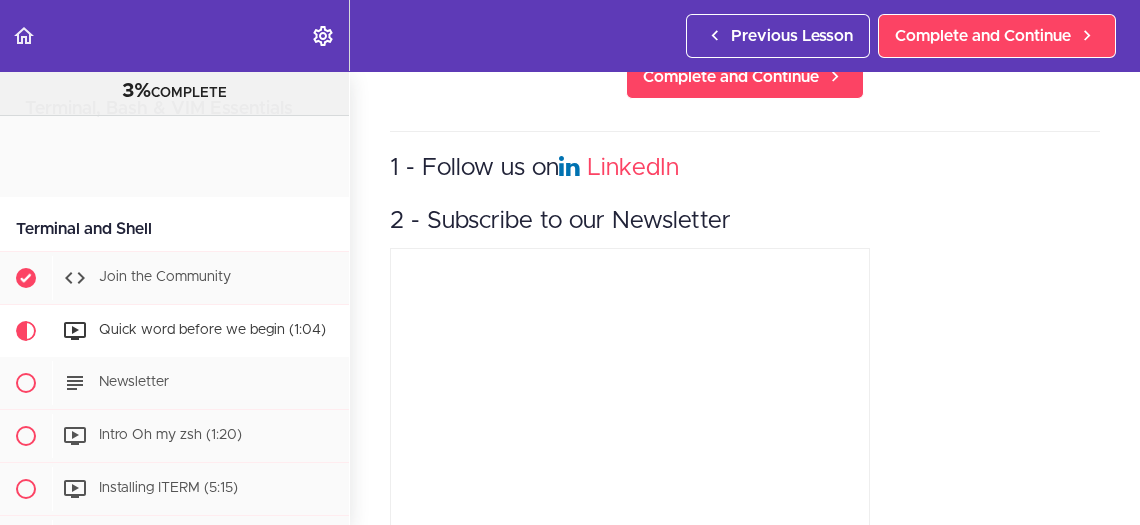 scroll, scrollTop: 0, scrollLeft: 0, axis: both 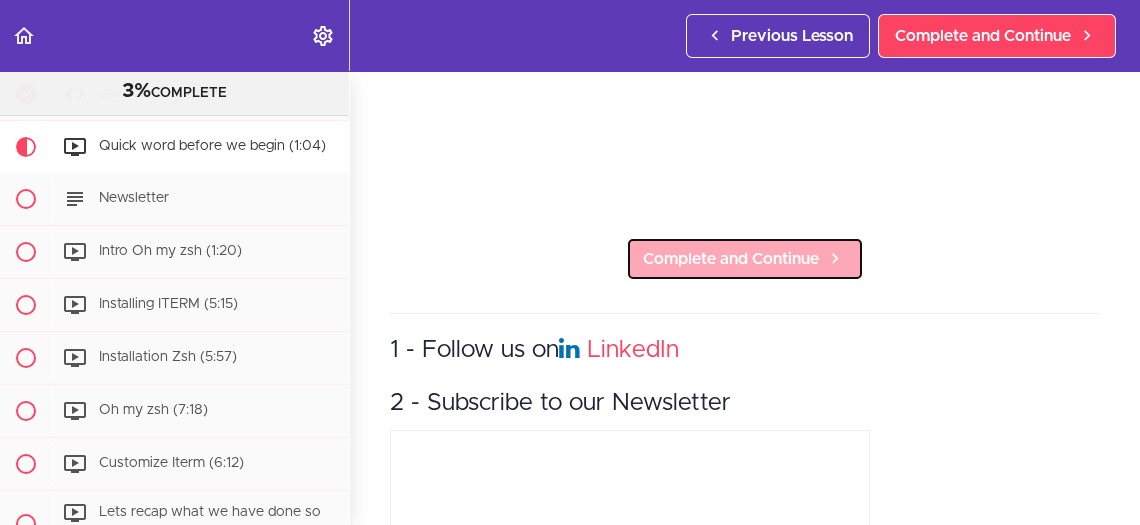 click on "Complete and Continue" at bounding box center [731, 259] 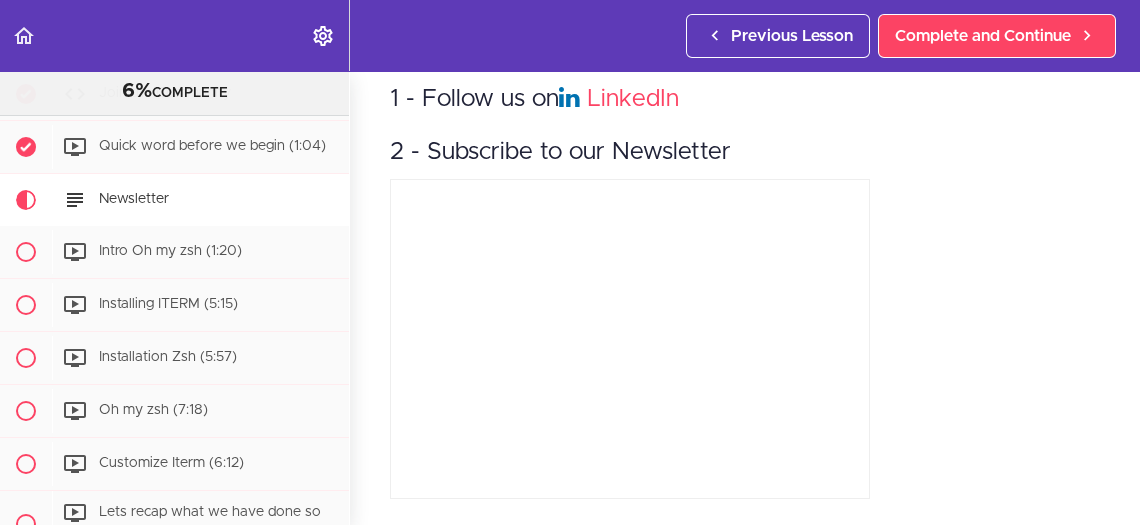 scroll, scrollTop: 0, scrollLeft: 0, axis: both 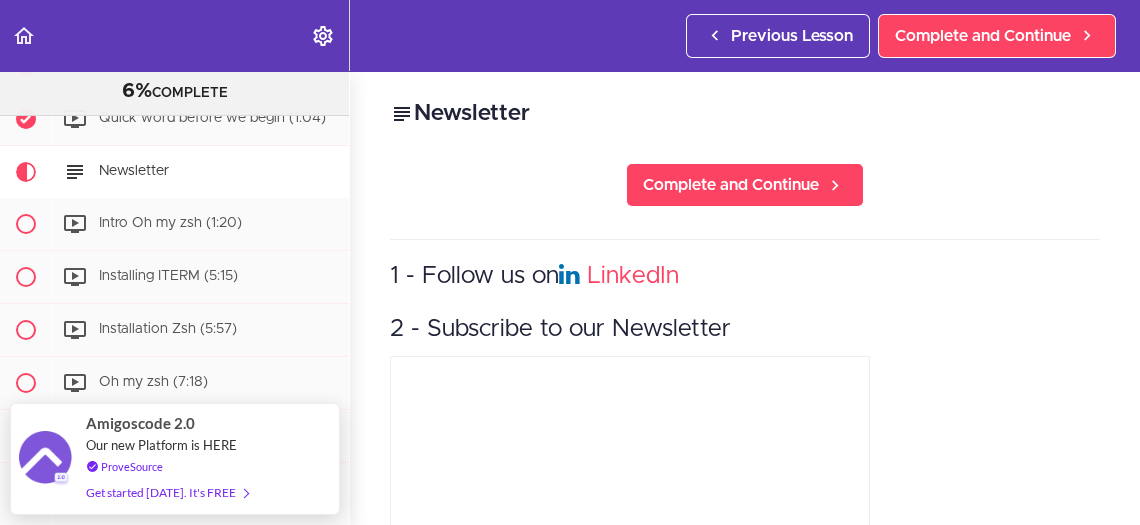 click on "Newsletter
Complete and Continue
1 - Follow us on     LinkedIn
2 - Subscribe to our Newsletter" at bounding box center [745, 298] 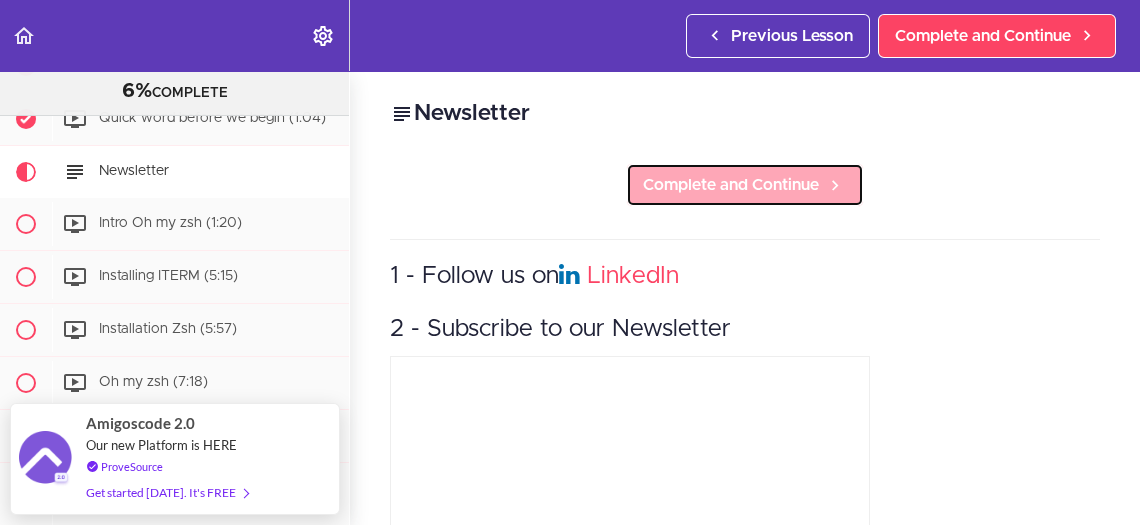click on "Complete and Continue" at bounding box center [731, 185] 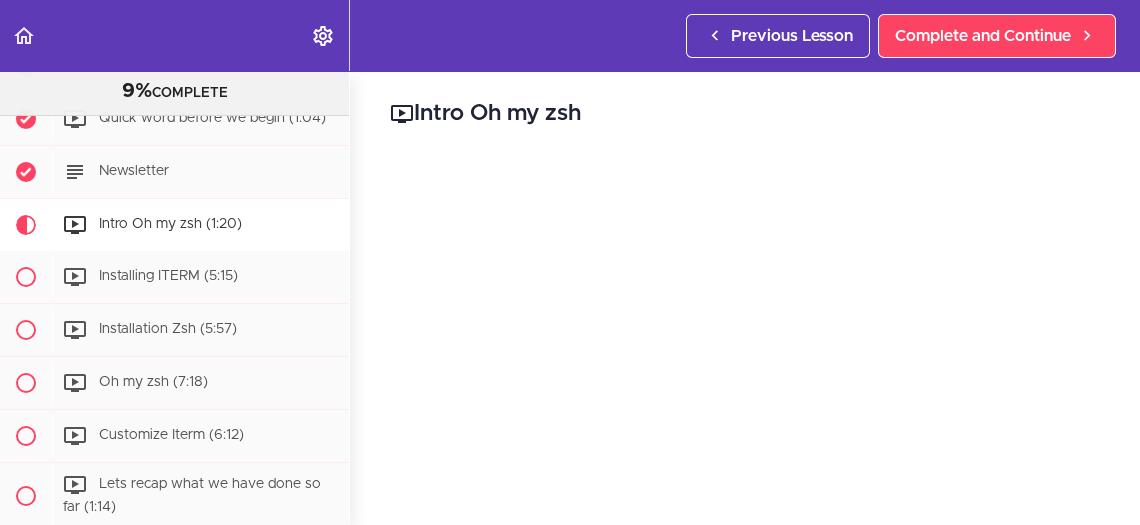 scroll, scrollTop: 264, scrollLeft: 0, axis: vertical 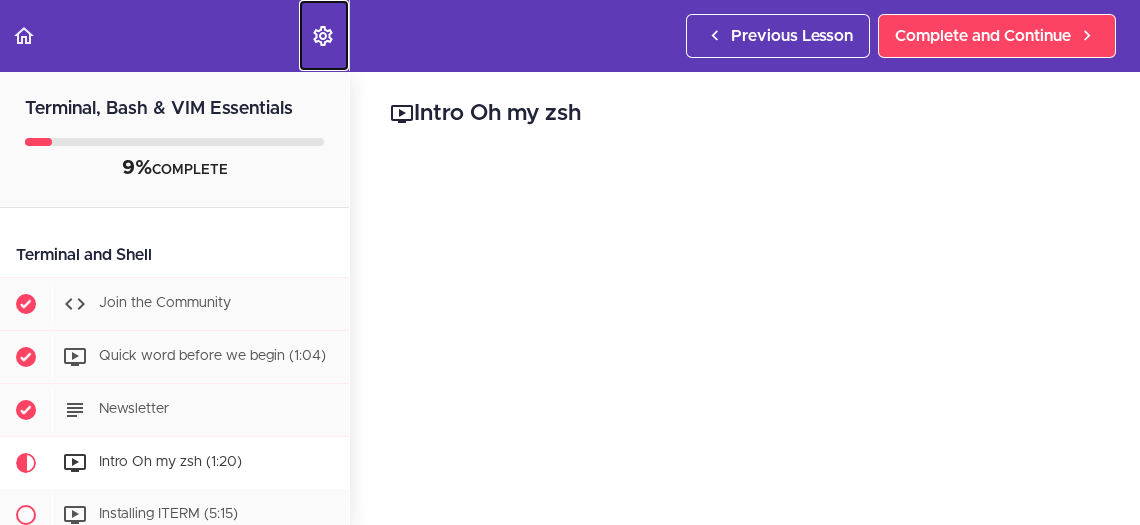 click 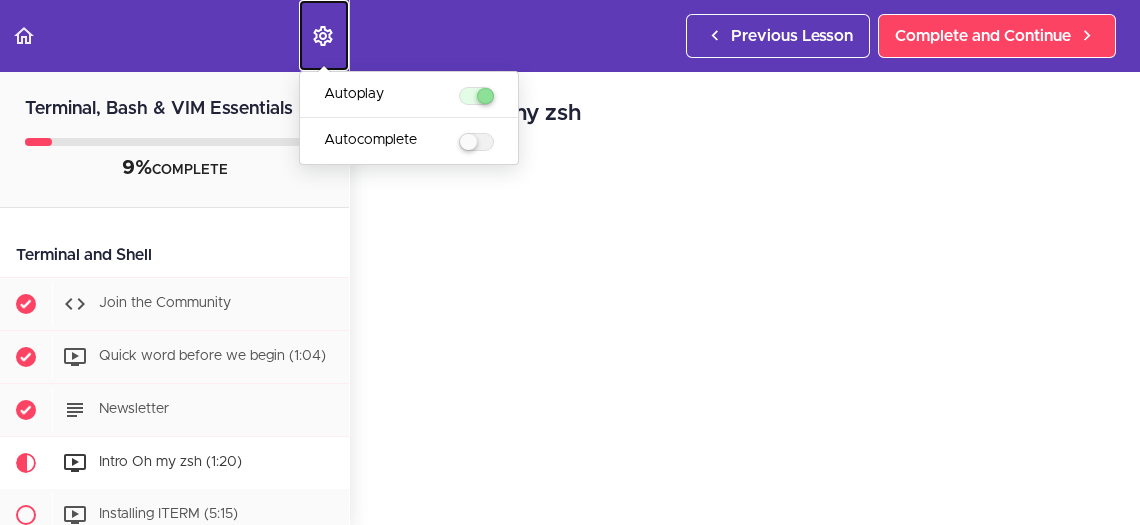 click 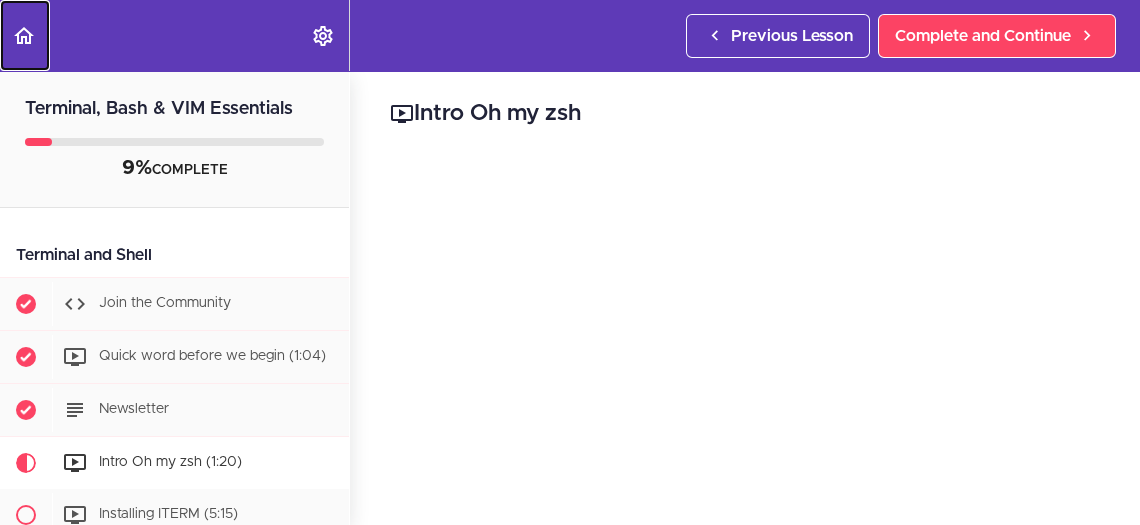 click 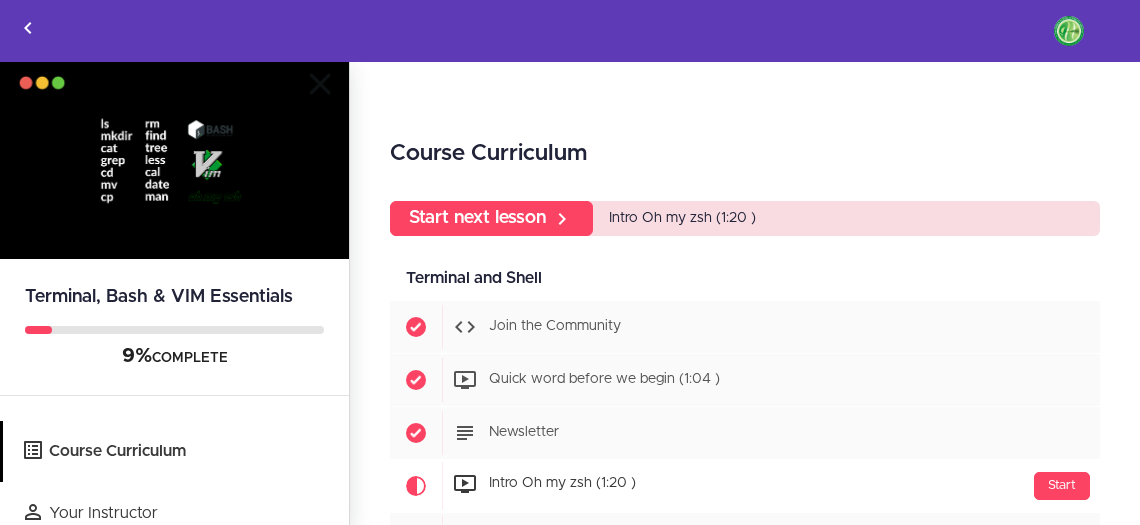 scroll, scrollTop: 0, scrollLeft: 0, axis: both 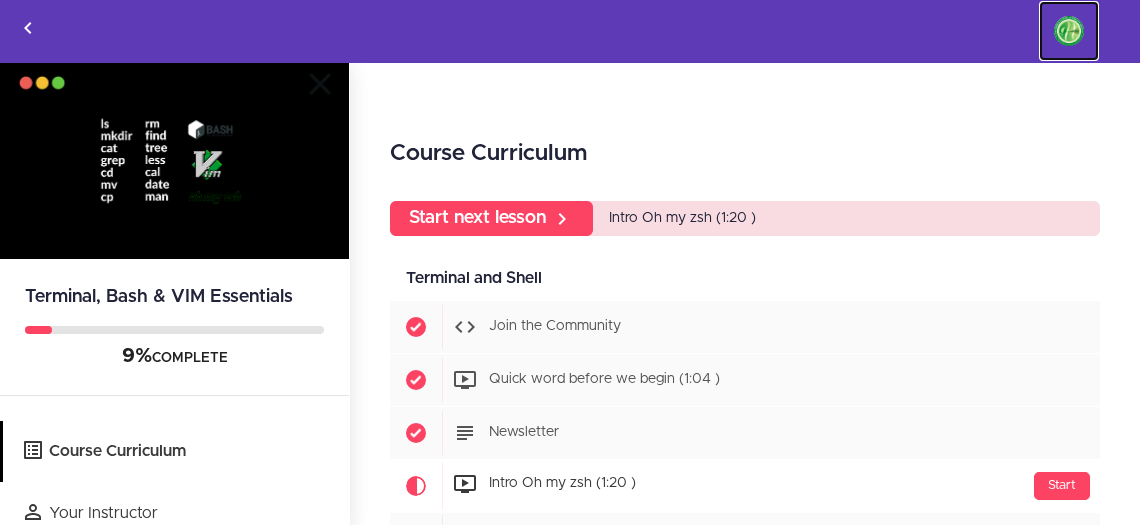 click at bounding box center [1069, 31] 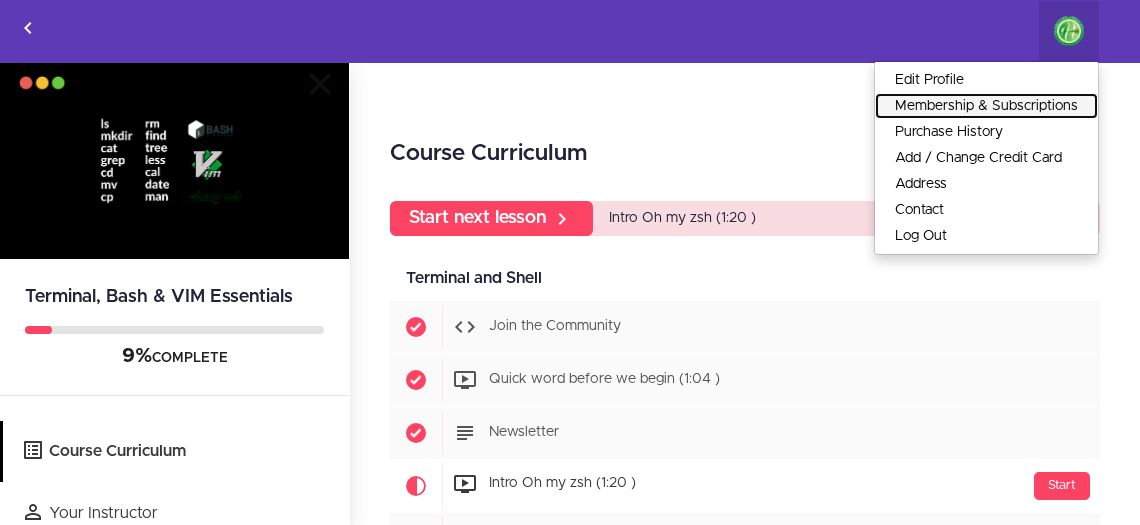 click on "Membership & Subscriptions" at bounding box center (986, 106) 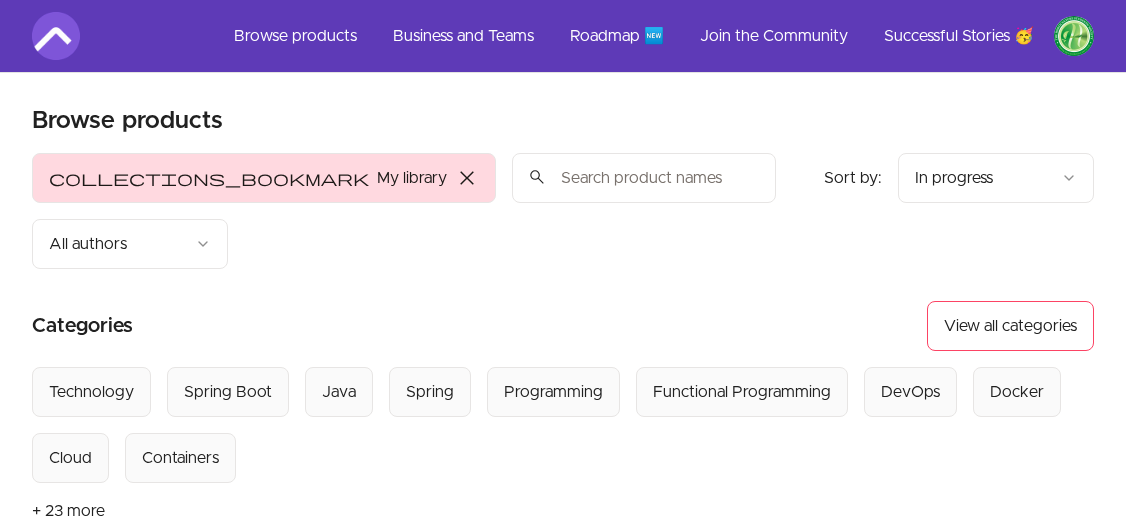 scroll, scrollTop: 0, scrollLeft: 0, axis: both 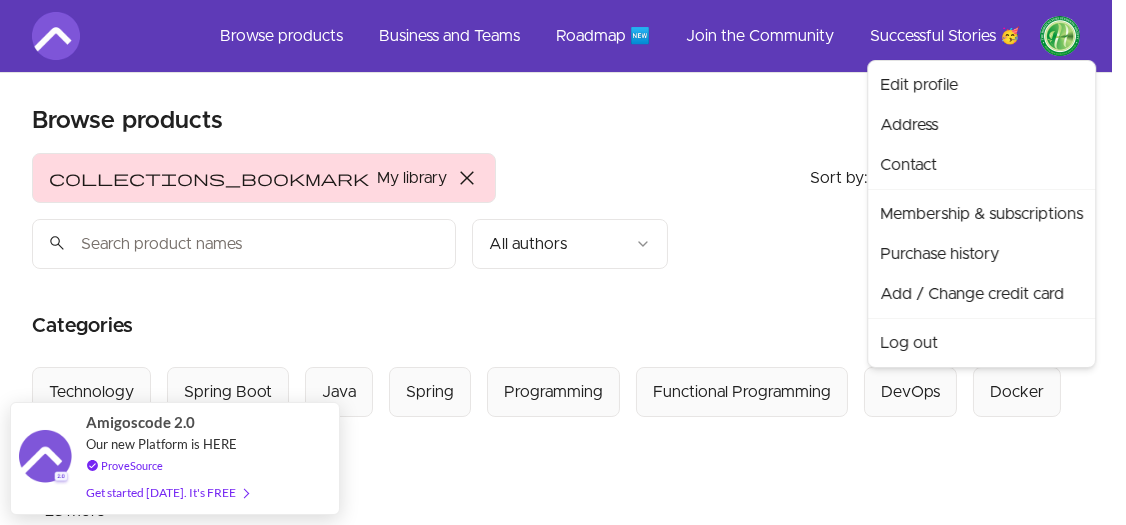 click on "Skip to main content Main menu Includes navigation links and user settings Browse products Business and Teams Roadmap 🆕  Join the Community Successful Stories 🥳 More   Browse products Product filters: collections_bookmark My library close Sort by: import_export In progress search All authors Sort by: import_export In progress Categories View all categories Select from all categories: Technology Spring Boot Java Spring Programming Functional Programming DevOps Docker Cloud Containers + 23 more Spring Boot | React | AWS Course By Mama [PERSON_NAME] Next lesson: Rendering User Profile 54 % View content Getting Started with Python Course By Mama [PERSON_NAME] Next lesson: Sets 46 % View content Relational Database and SQL Essentials Course By Mama [PERSON_NAME] Next lesson: Connecting to databases 39 % View content Spring Security Course By Mama Samba [PERSON_NAME] Next lesson: Understanding Basic Auth 14 % View content Terminal, Bash & VIM Essentials Course By Mama Samba [PERSON_NAME] 9" at bounding box center (563, 1724) 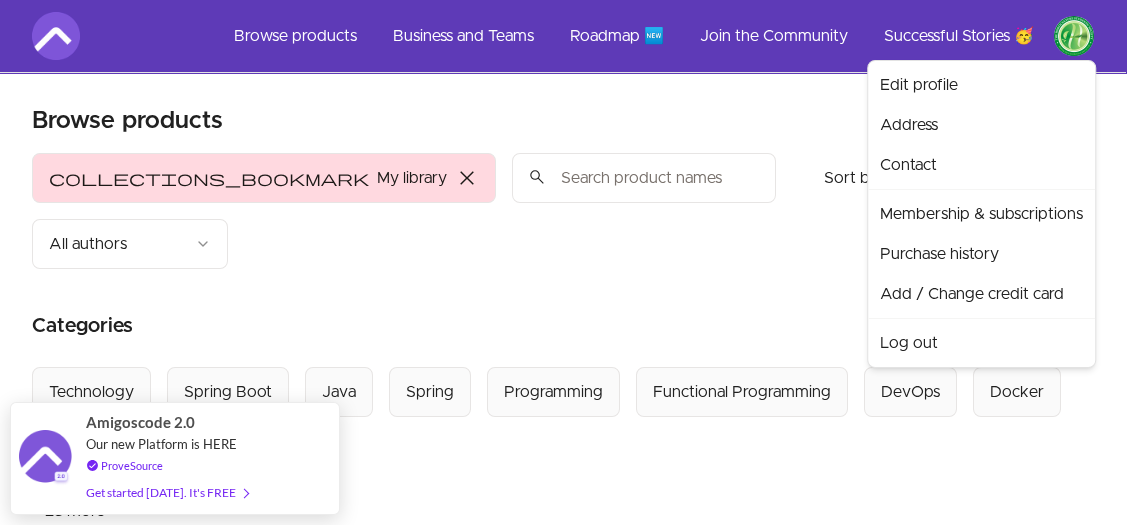 click on "Skip to main content Main menu Includes navigation links and user settings Browse products Business and Teams Roadmap 🆕  Join the Community Successful Stories 🥳 More   Browse products Product filters: collections_bookmark My library close Sort by: import_export In progress search All authors Sort by: import_export In progress Categories View all categories Select from all categories: Technology Spring Boot Java Spring Programming Functional Programming DevOps Docker Cloud Containers + 23 more Spring Boot | React | AWS Course By Mama Samba Braima Nelson Next lesson: Rendering User Profile 54 % View content Getting Started with Python Course By Mama Samba Braima Nelson Next lesson: Sets 46 % View content Relational Database and SQL Essentials Course By Mama Samba Braima Nelson Next lesson: Connecting to databases 39 % View content Spring Security Course By Mama Samba Braima Nelson Next lesson: Understanding Basic Auth 14 % View content Terminal, Bash & VIM Essentials Course By Mama Samba Braima Nelson 9" at bounding box center (570, 1724) 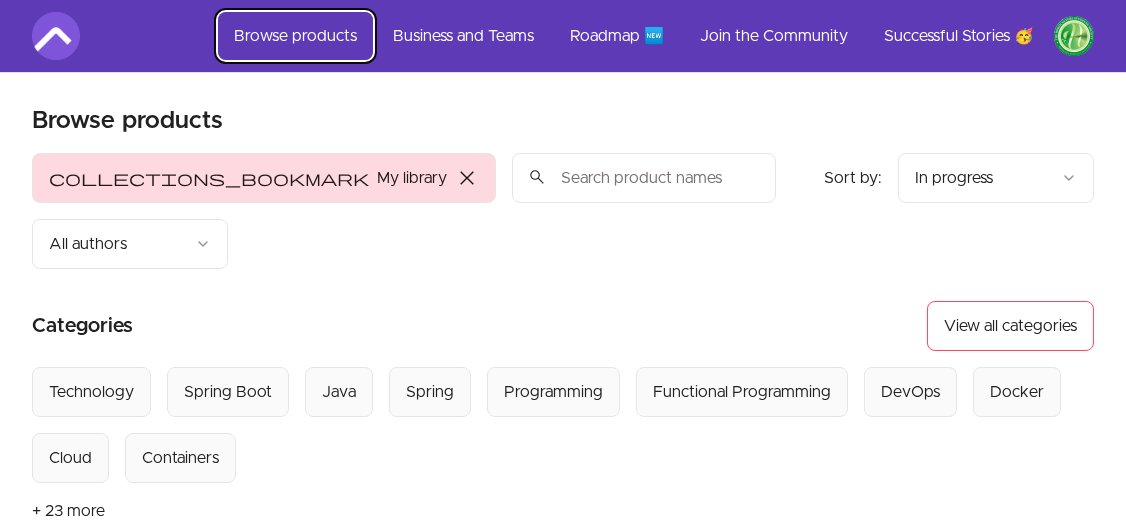 click on "Browse products" at bounding box center [295, 36] 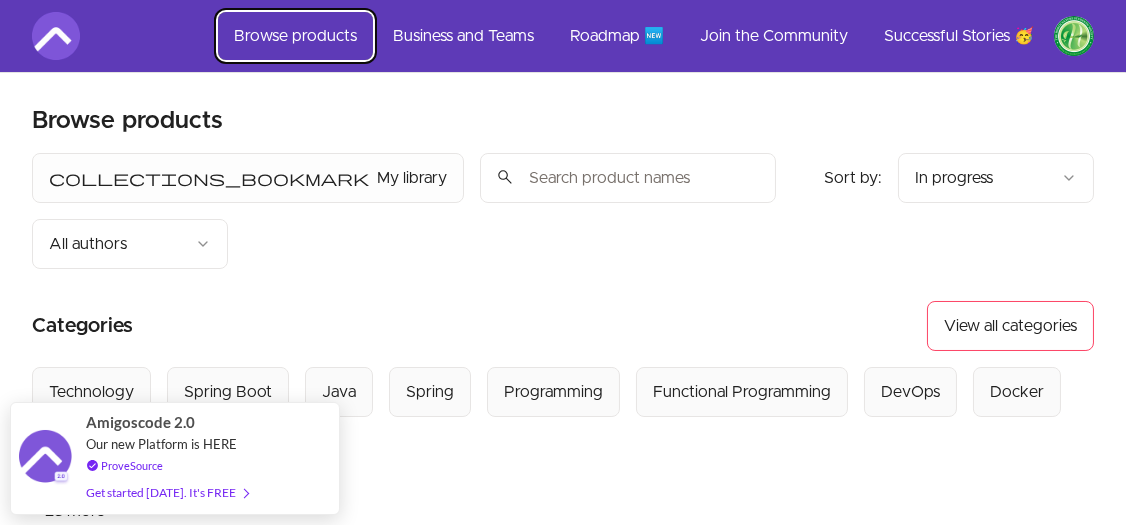 click on "Browse products" at bounding box center (295, 36) 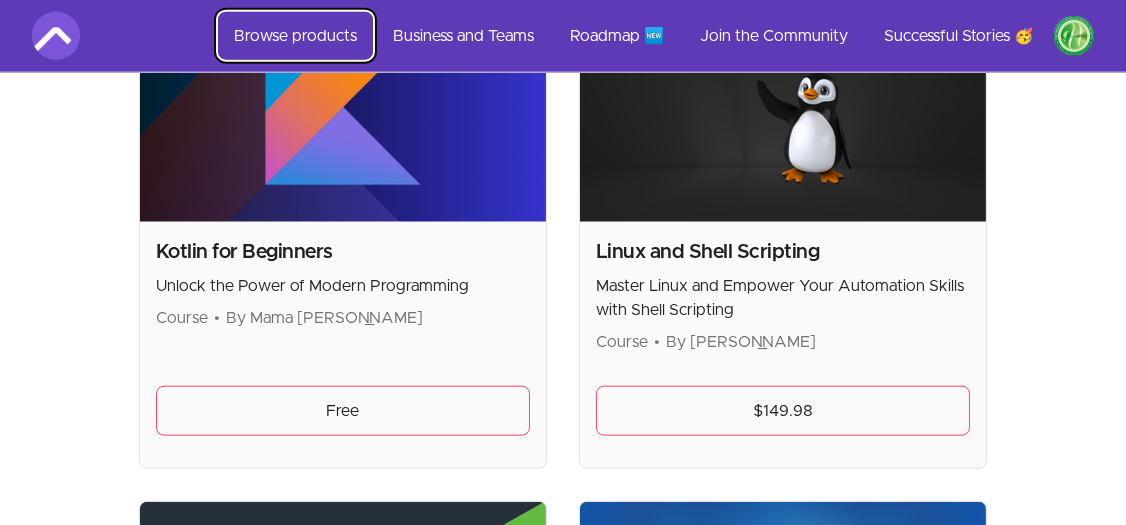 scroll, scrollTop: 6166, scrollLeft: 0, axis: vertical 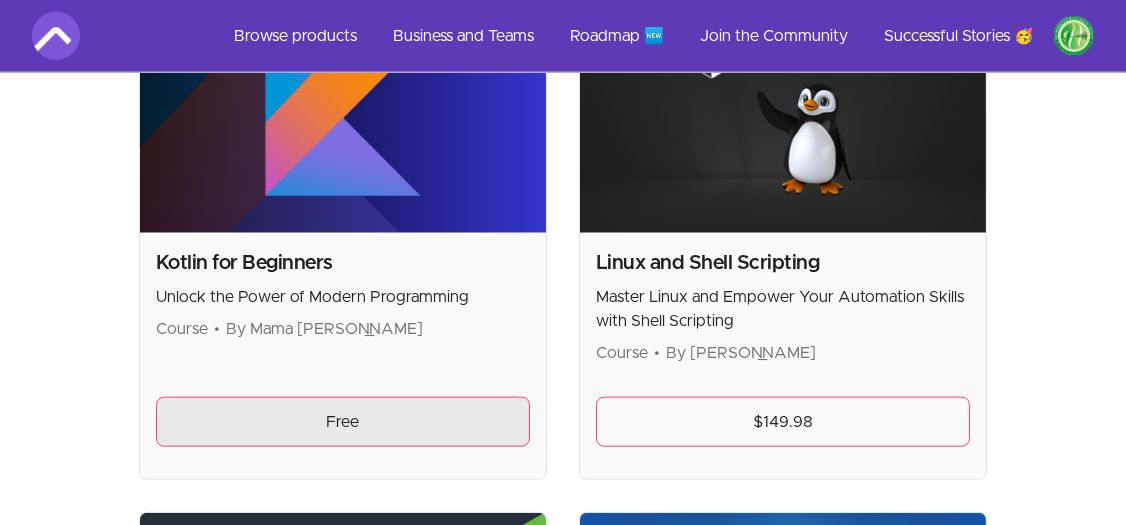 click on "Free" at bounding box center (343, 422) 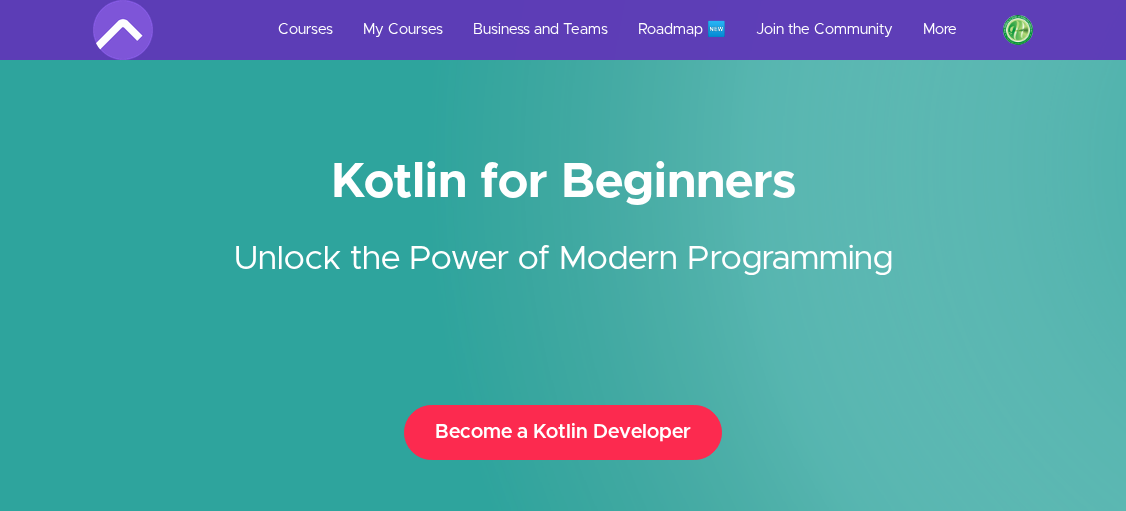 scroll, scrollTop: 0, scrollLeft: 0, axis: both 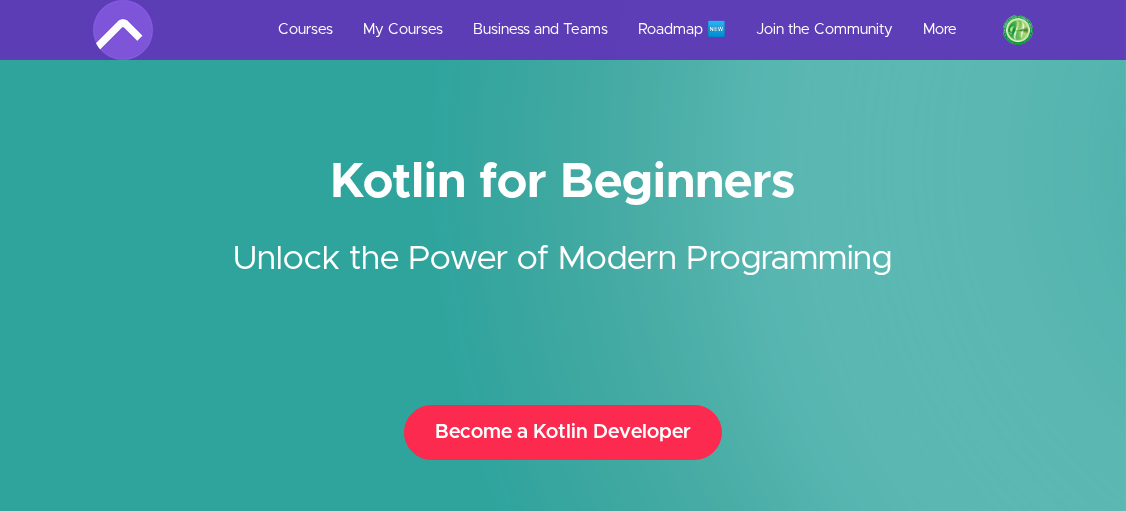 click on "Become a Kotlin Developer" at bounding box center (563, 432) 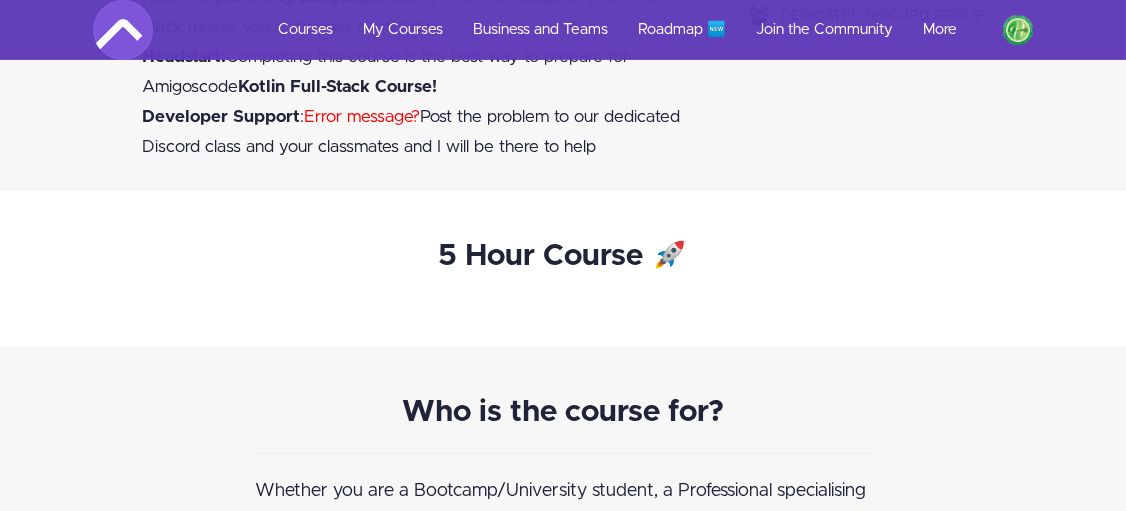 scroll, scrollTop: 1441, scrollLeft: 0, axis: vertical 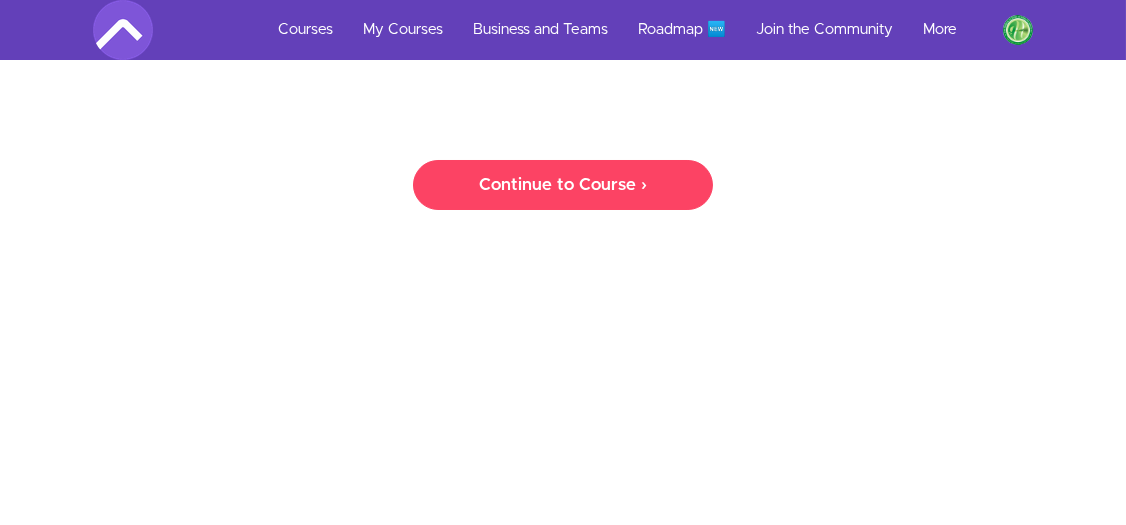 drag, startPoint x: 1134, startPoint y: 102, endPoint x: 1141, endPoint y: 68, distance: 34.713108 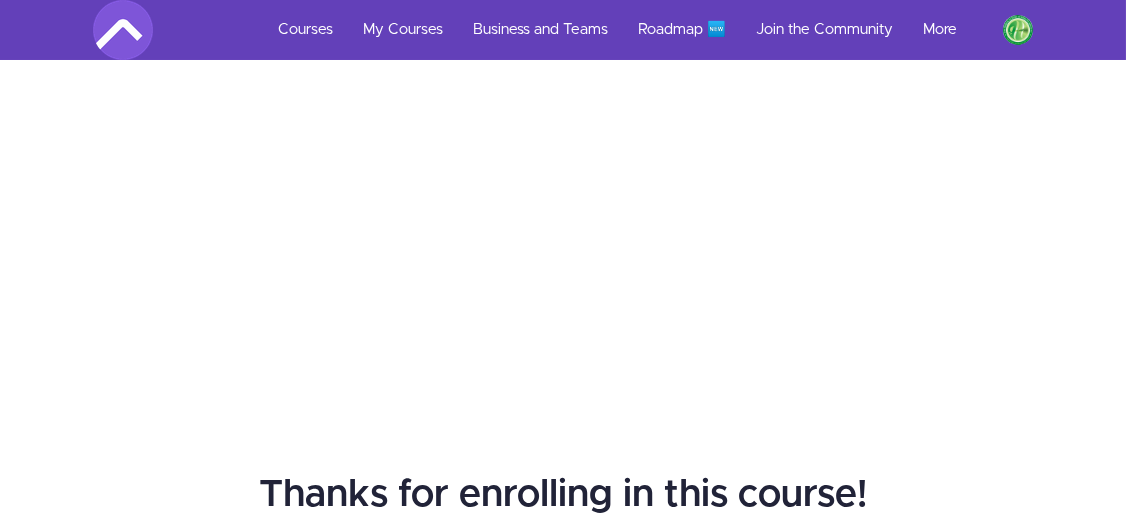scroll, scrollTop: 355, scrollLeft: 0, axis: vertical 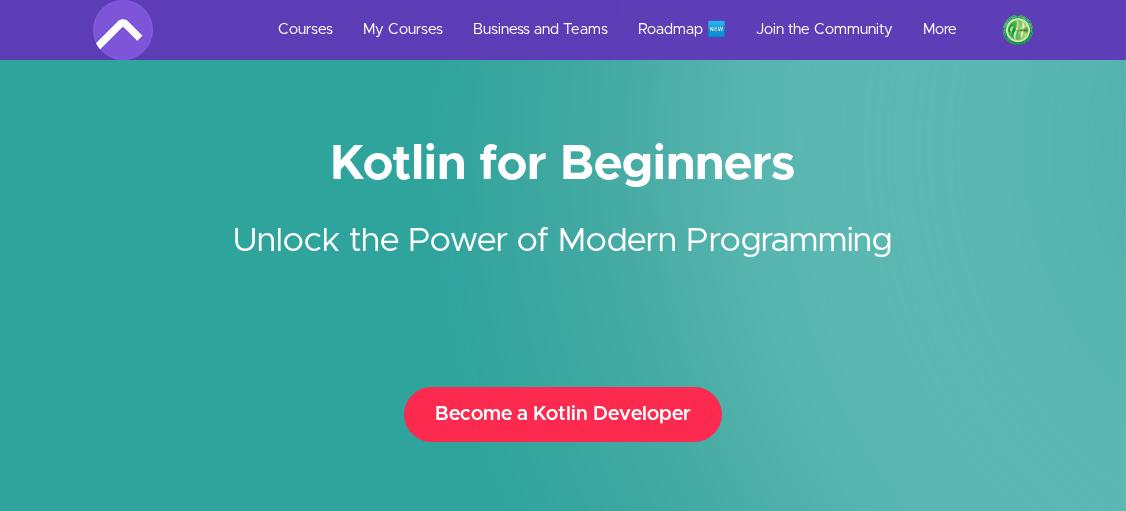 click on "Become a Kotlin Developer" at bounding box center (563, 414) 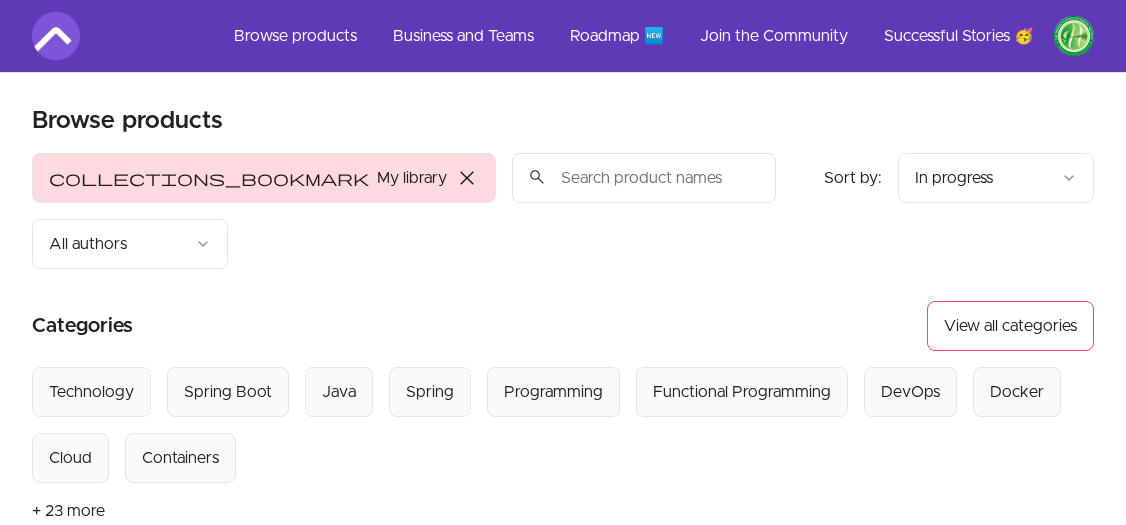 scroll, scrollTop: 0, scrollLeft: 0, axis: both 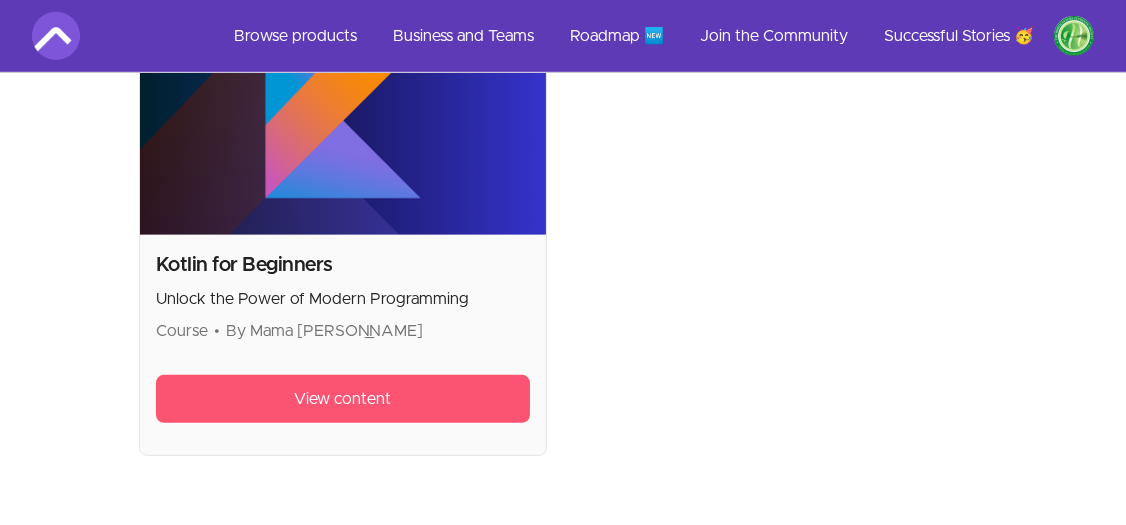 click on "View content" at bounding box center [343, 399] 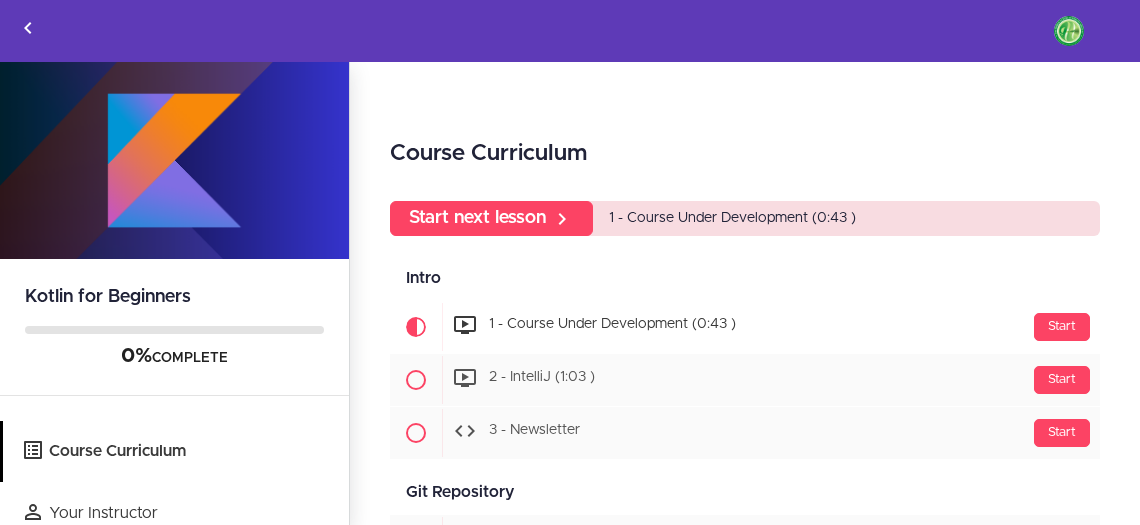 scroll, scrollTop: 0, scrollLeft: 0, axis: both 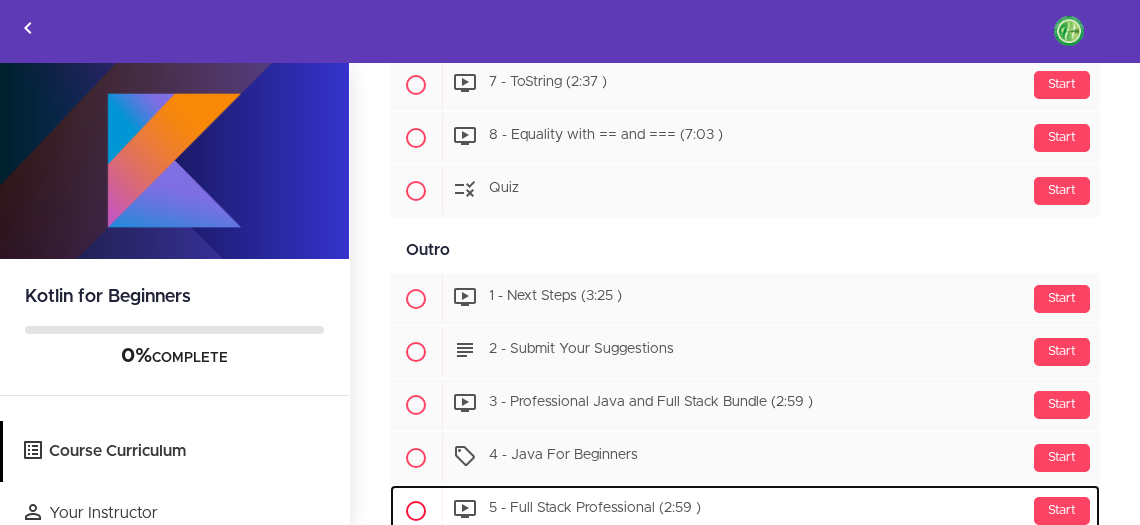 click on "Start
5 - Full Stack Professional
(2:59
)" at bounding box center [771, 511] 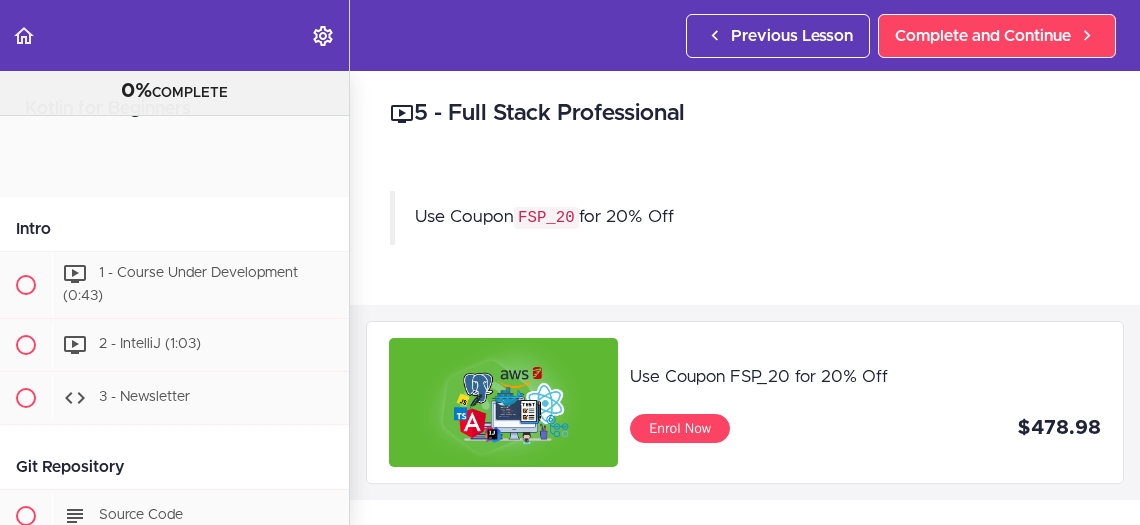 scroll, scrollTop: 0, scrollLeft: 0, axis: both 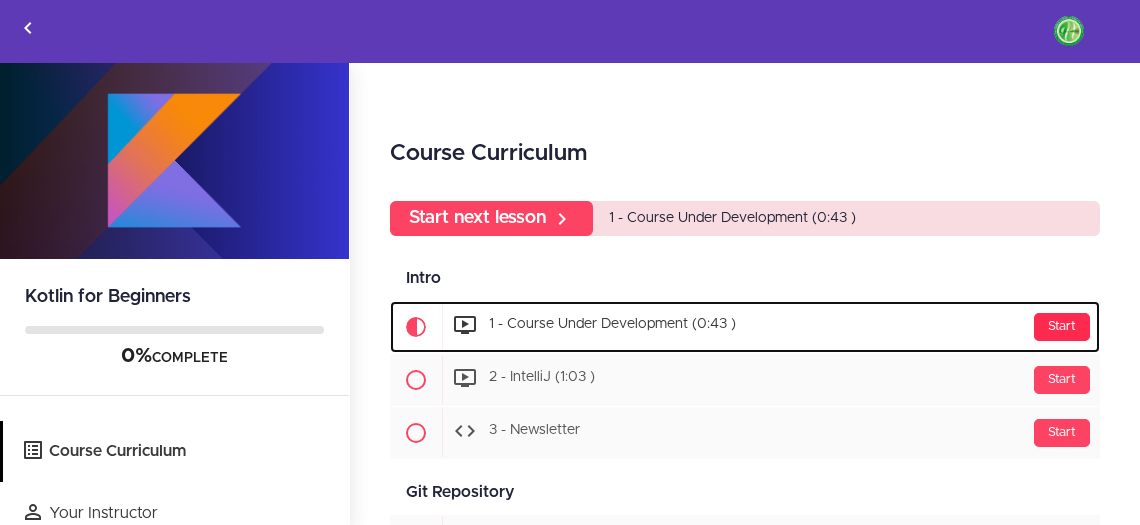click on "Start" at bounding box center (1062, 327) 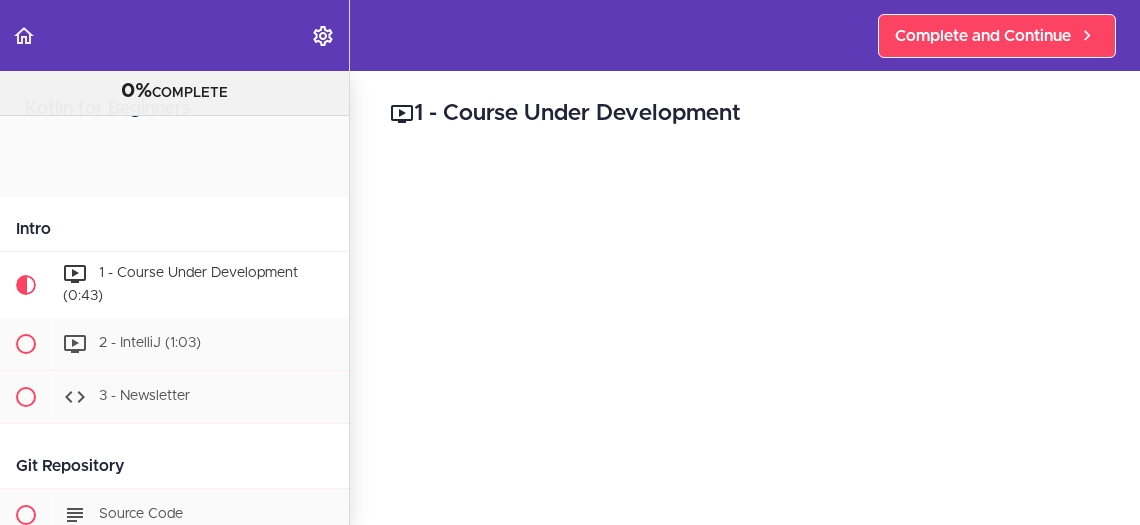 scroll, scrollTop: 0, scrollLeft: 0, axis: both 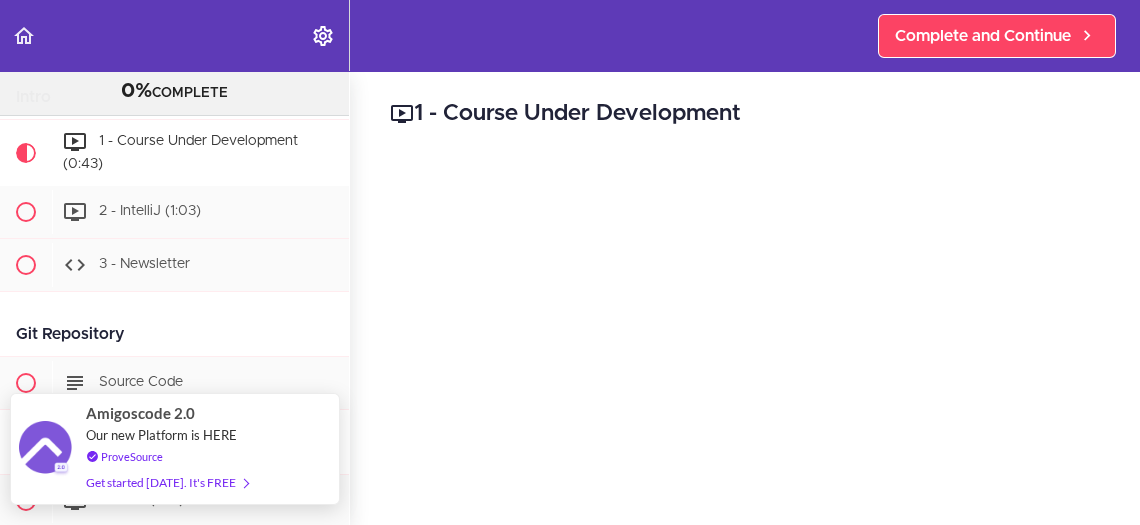 click on "Get started [DATE]. It's FREE" at bounding box center [167, 482] 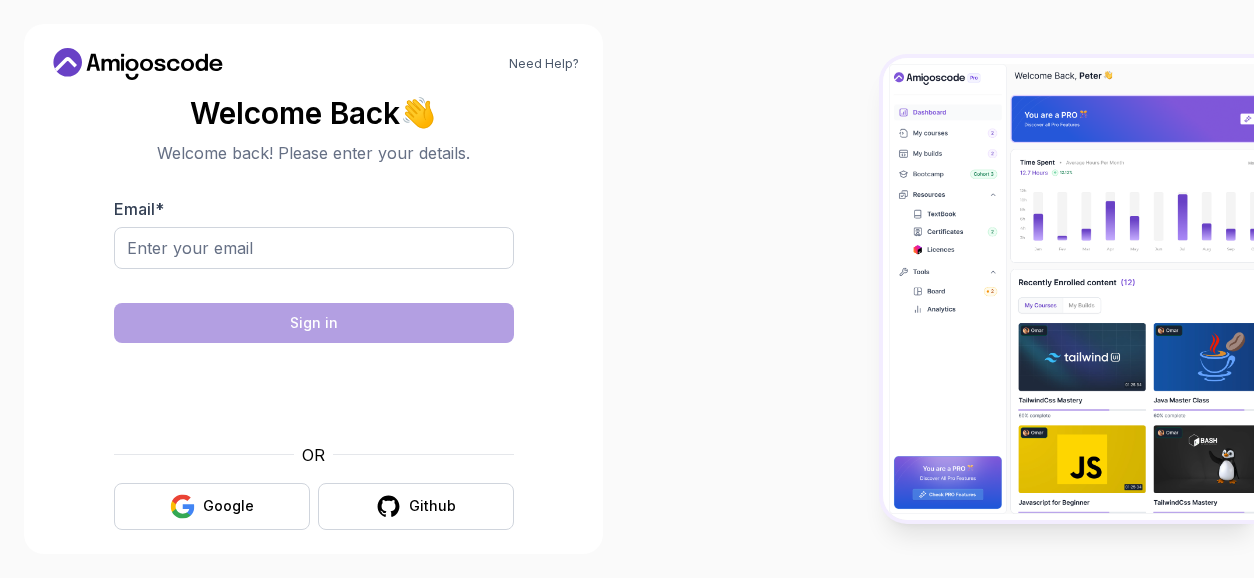 scroll, scrollTop: 0, scrollLeft: 0, axis: both 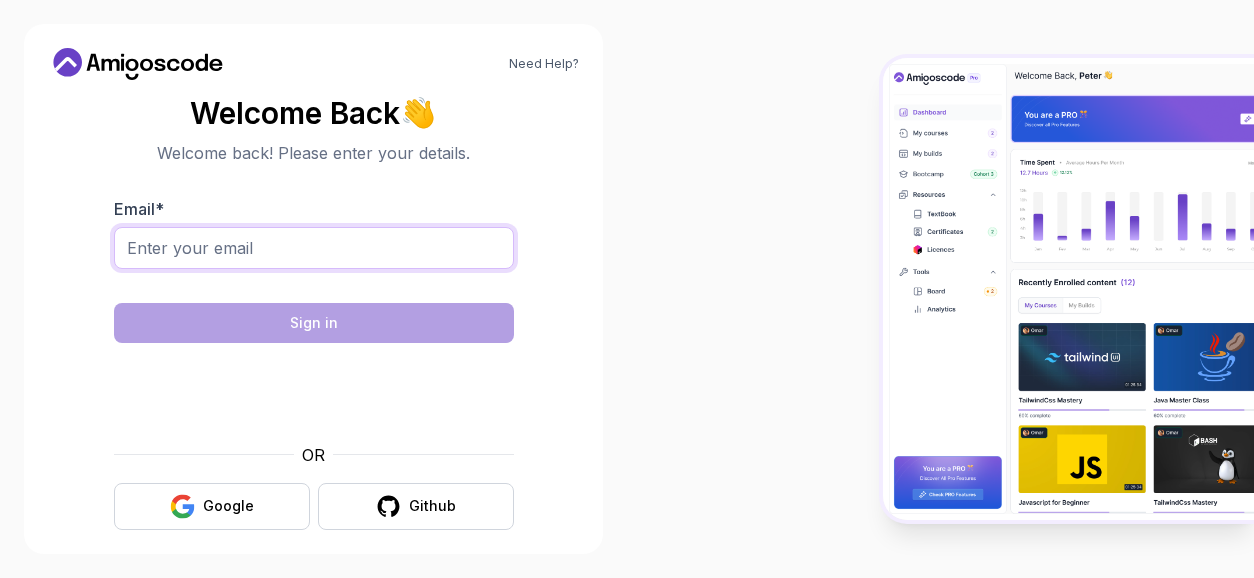 click on "Email *" at bounding box center [314, 248] 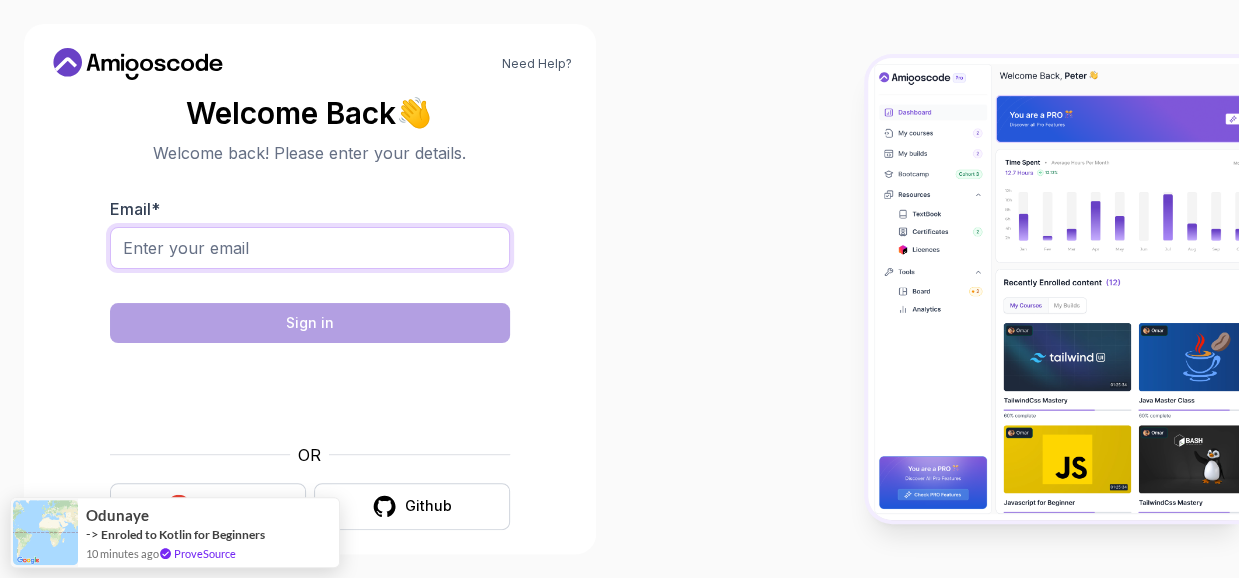 type on "[EMAIL_ADDRESS][DOMAIN_NAME]" 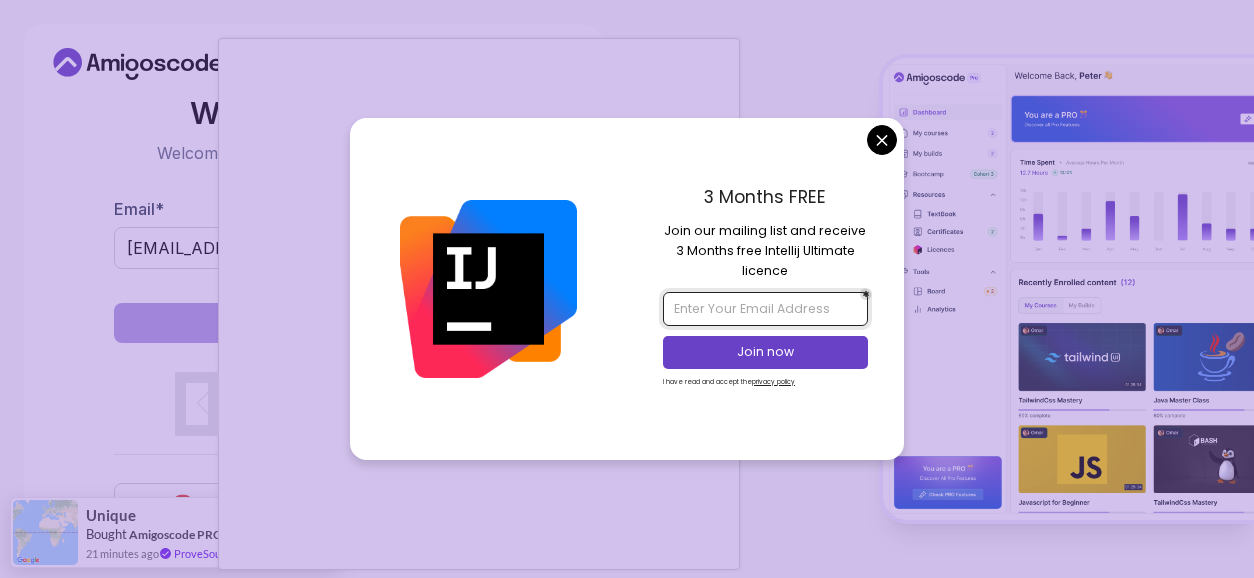 click at bounding box center [765, 309] 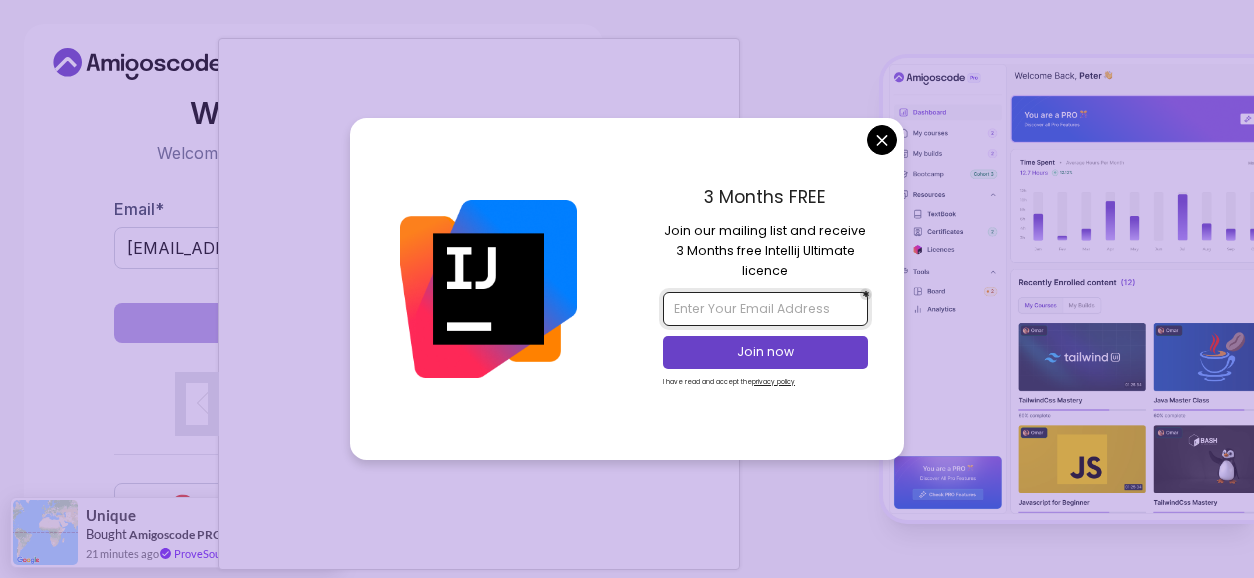 type on "[EMAIL_ADDRESS][DOMAIN_NAME]" 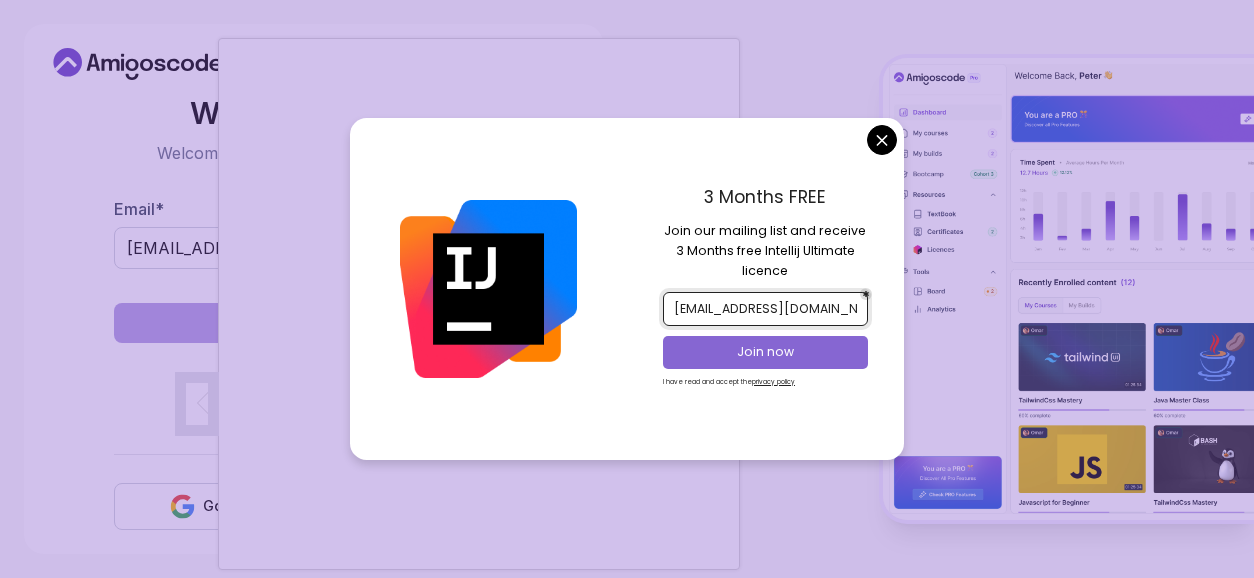 click on "Join now" at bounding box center (766, 352) 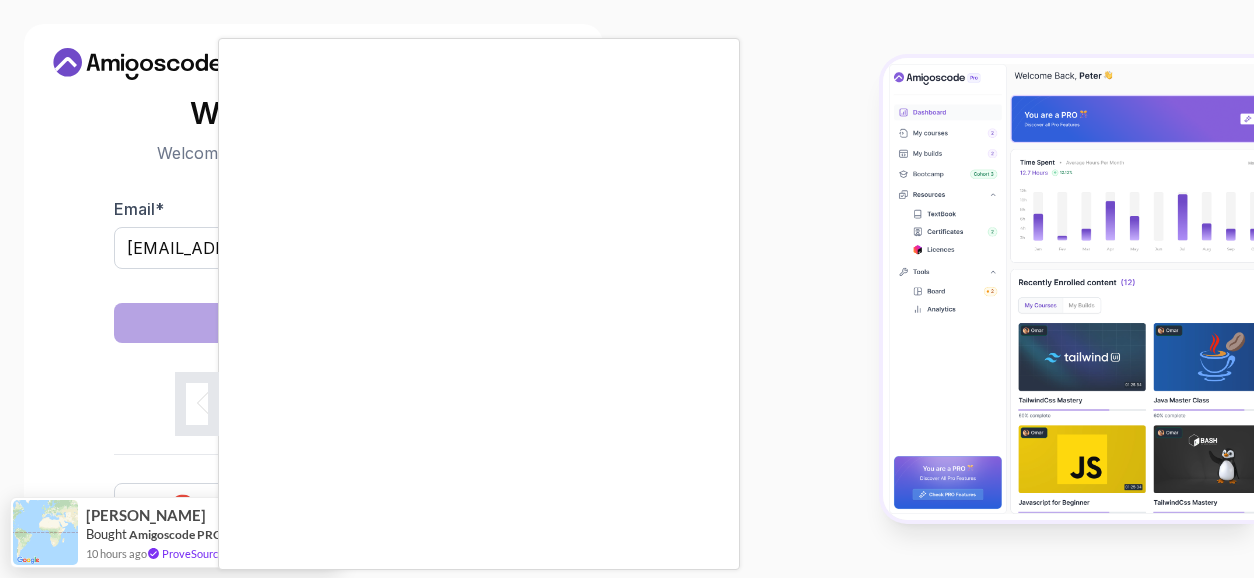 click on "Need Help? Welcome Back 👋 Welcome back! Please enter your details. Email * [EMAIL_ADDRESS][DOMAIN_NAME] Sign in OR Google Github
[PERSON_NAME] Bought   Amigoscode PRO Membership 10 hours ago     ProveSource" at bounding box center (627, 289) 